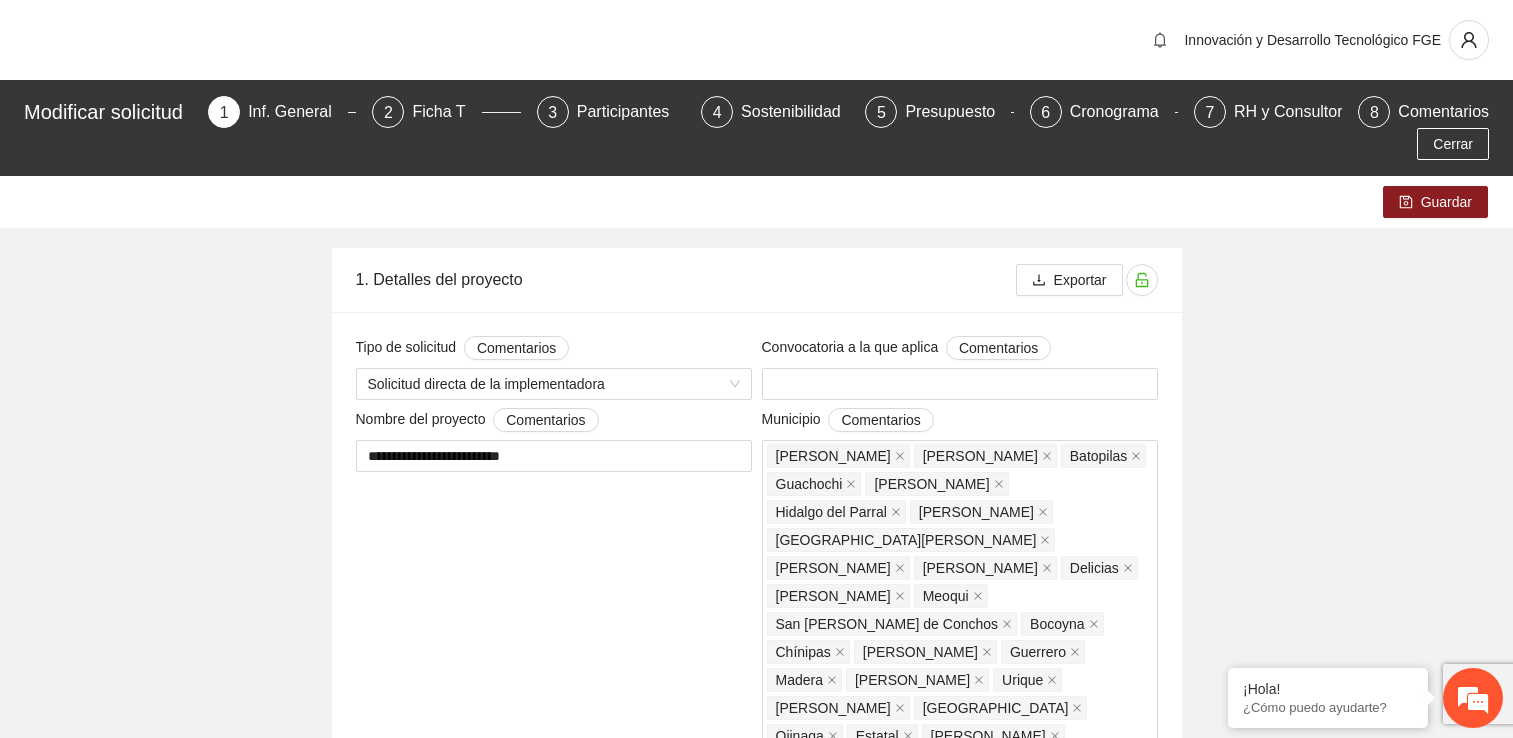 scroll, scrollTop: 0, scrollLeft: 0, axis: both 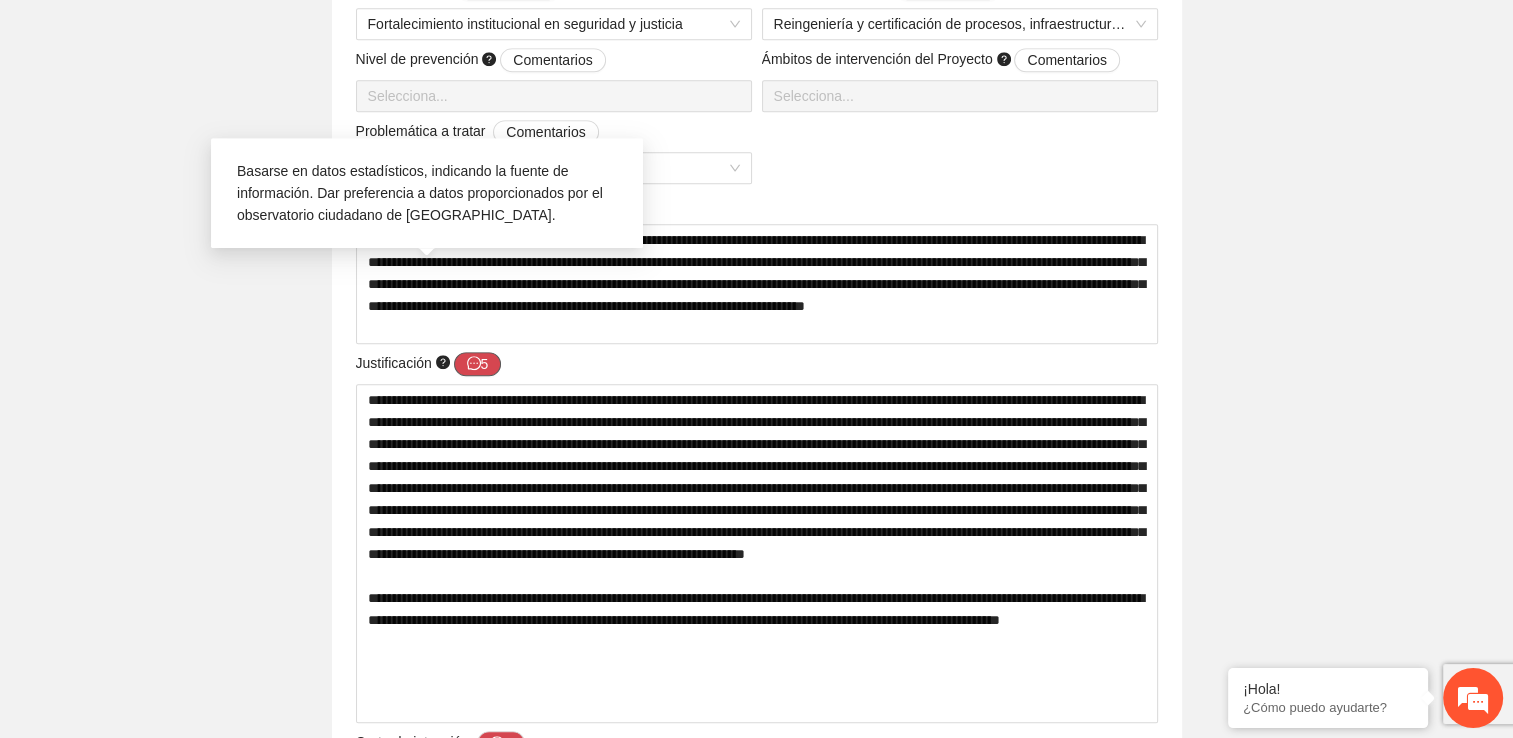 click on "5" at bounding box center (478, 364) 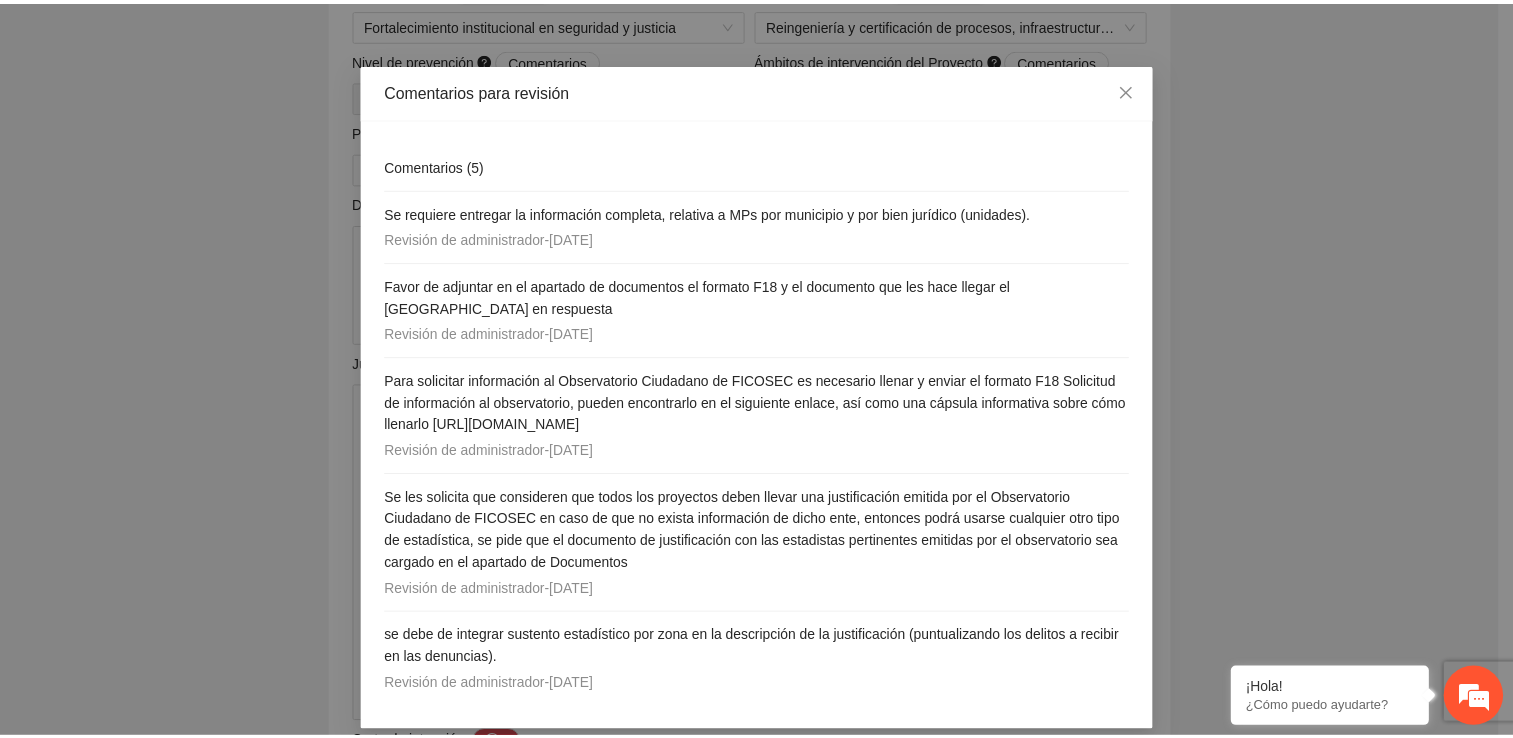 scroll, scrollTop: 52, scrollLeft: 0, axis: vertical 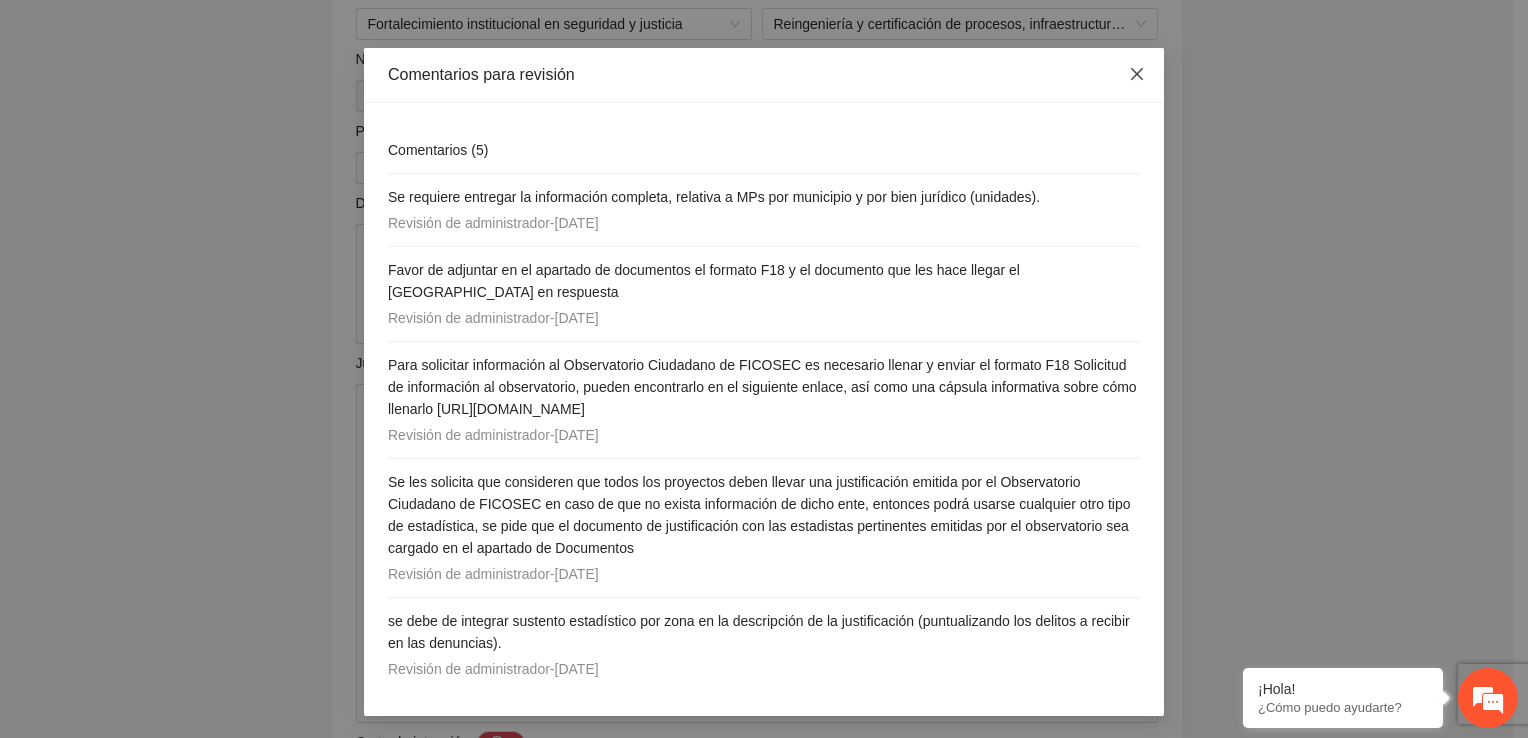 click 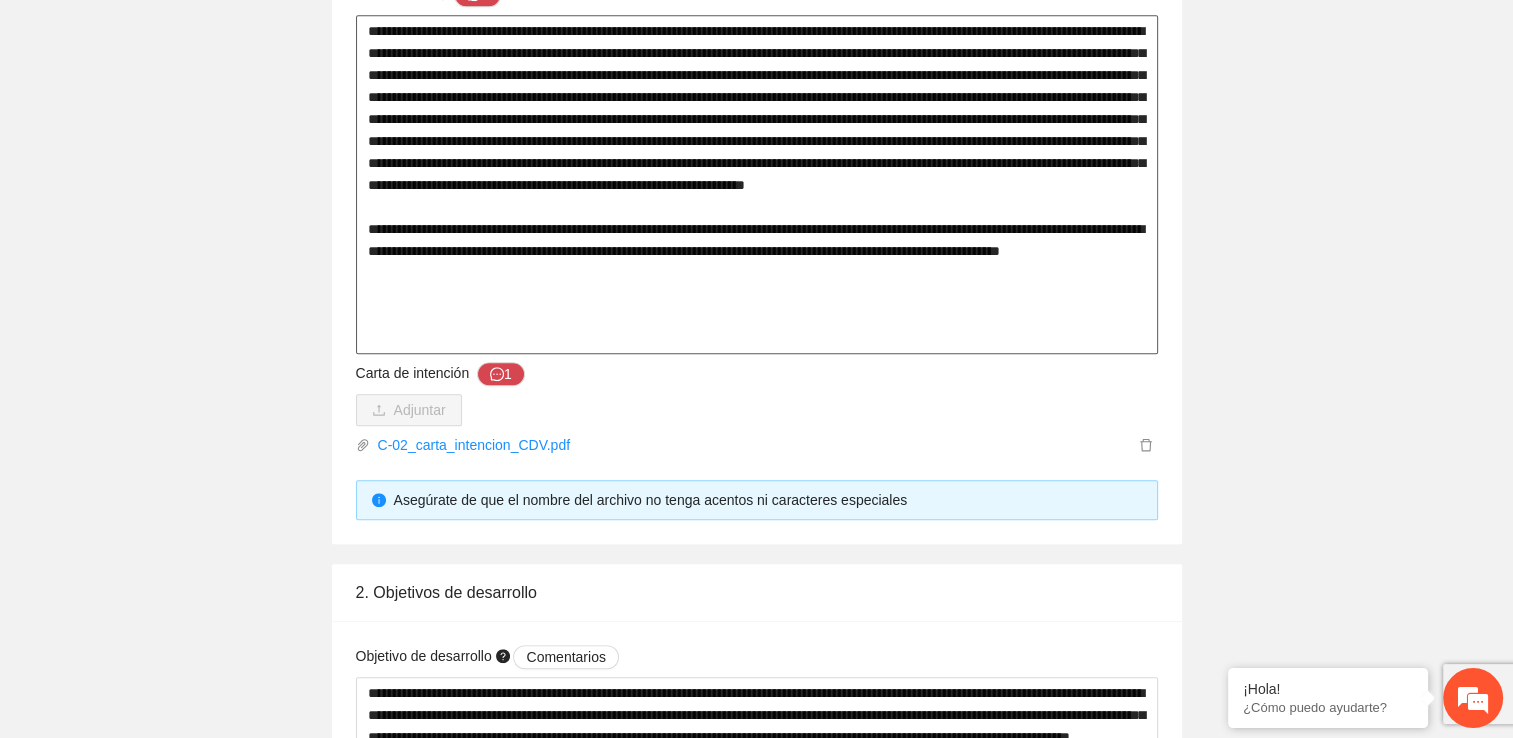 scroll, scrollTop: 1500, scrollLeft: 0, axis: vertical 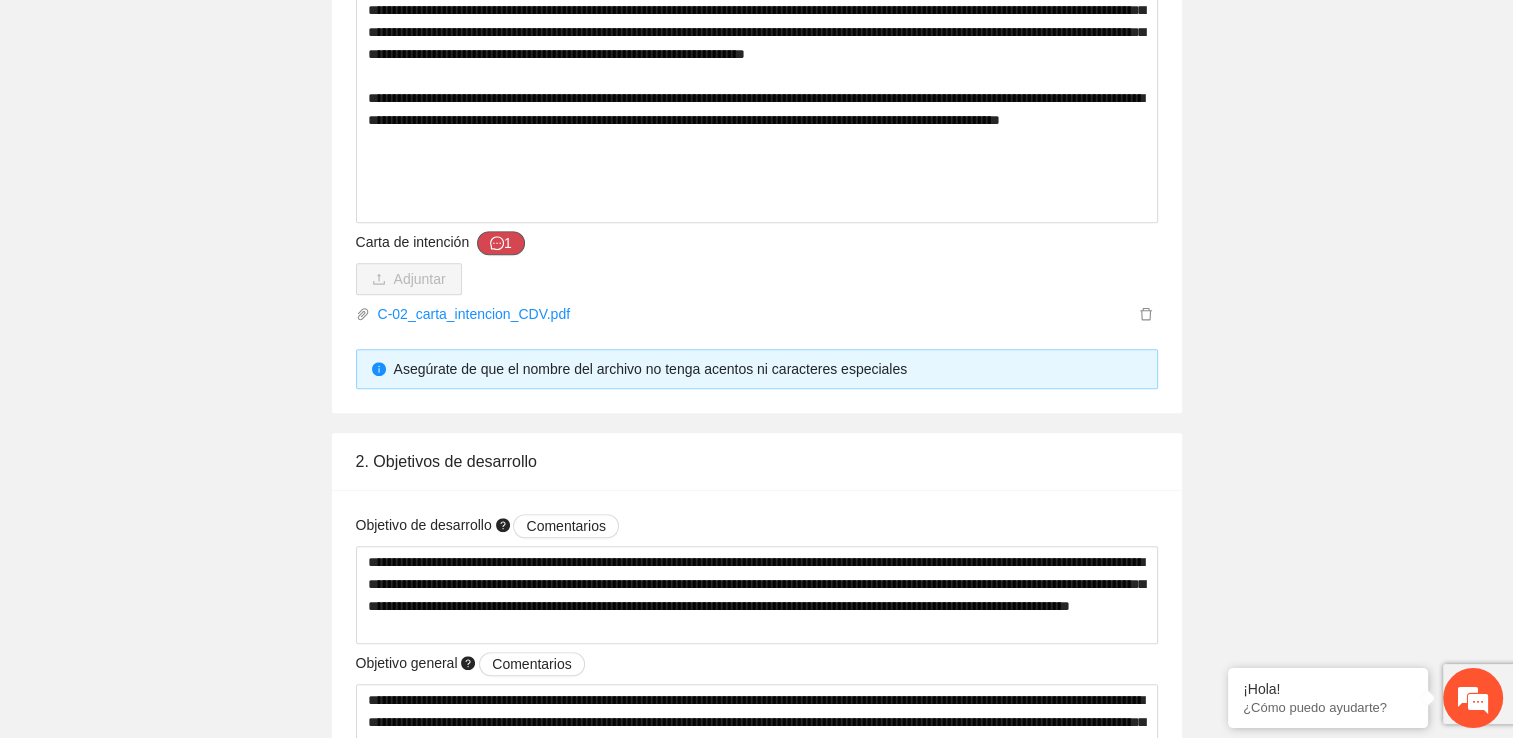 click 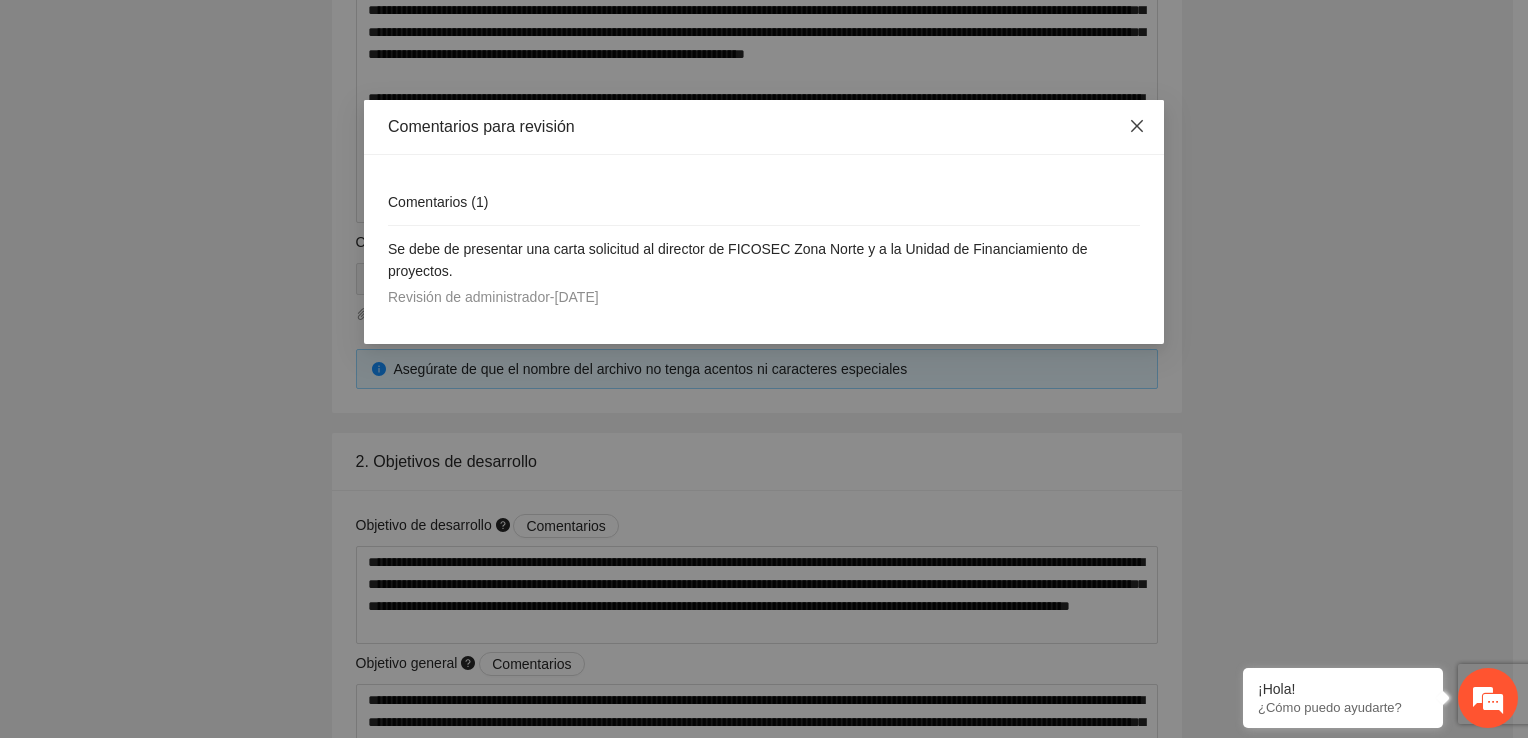 click 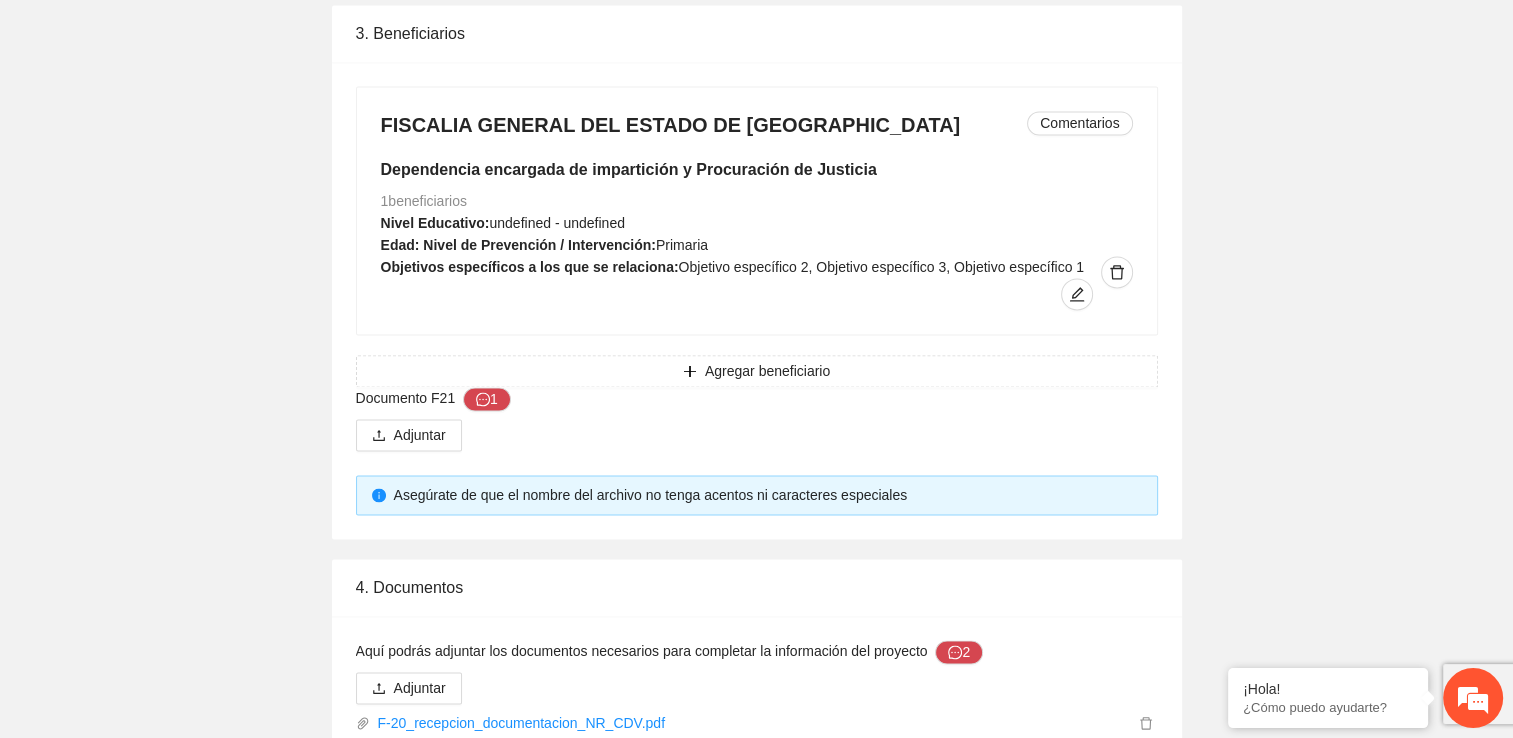 scroll, scrollTop: 3000, scrollLeft: 0, axis: vertical 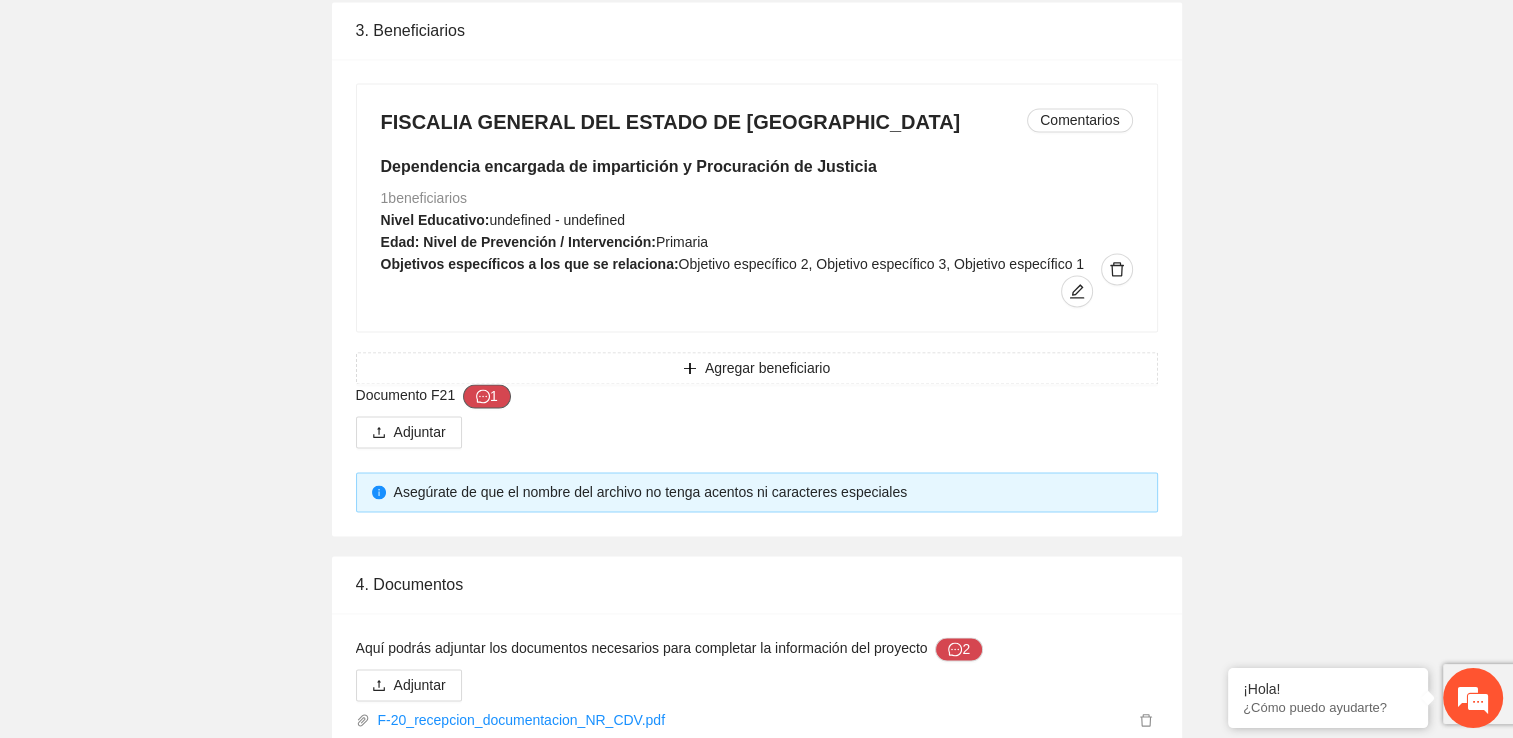 click on "1" at bounding box center (487, 396) 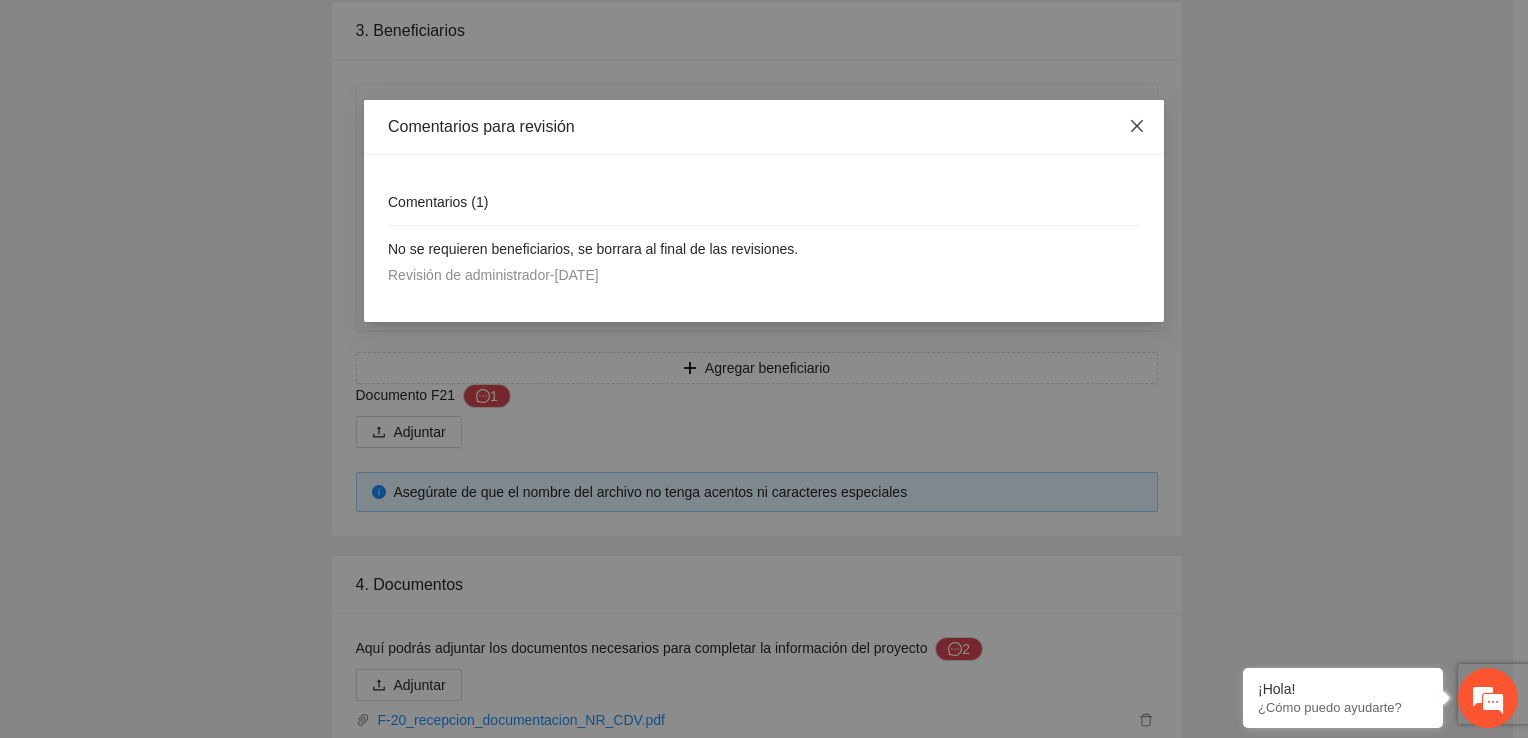 click 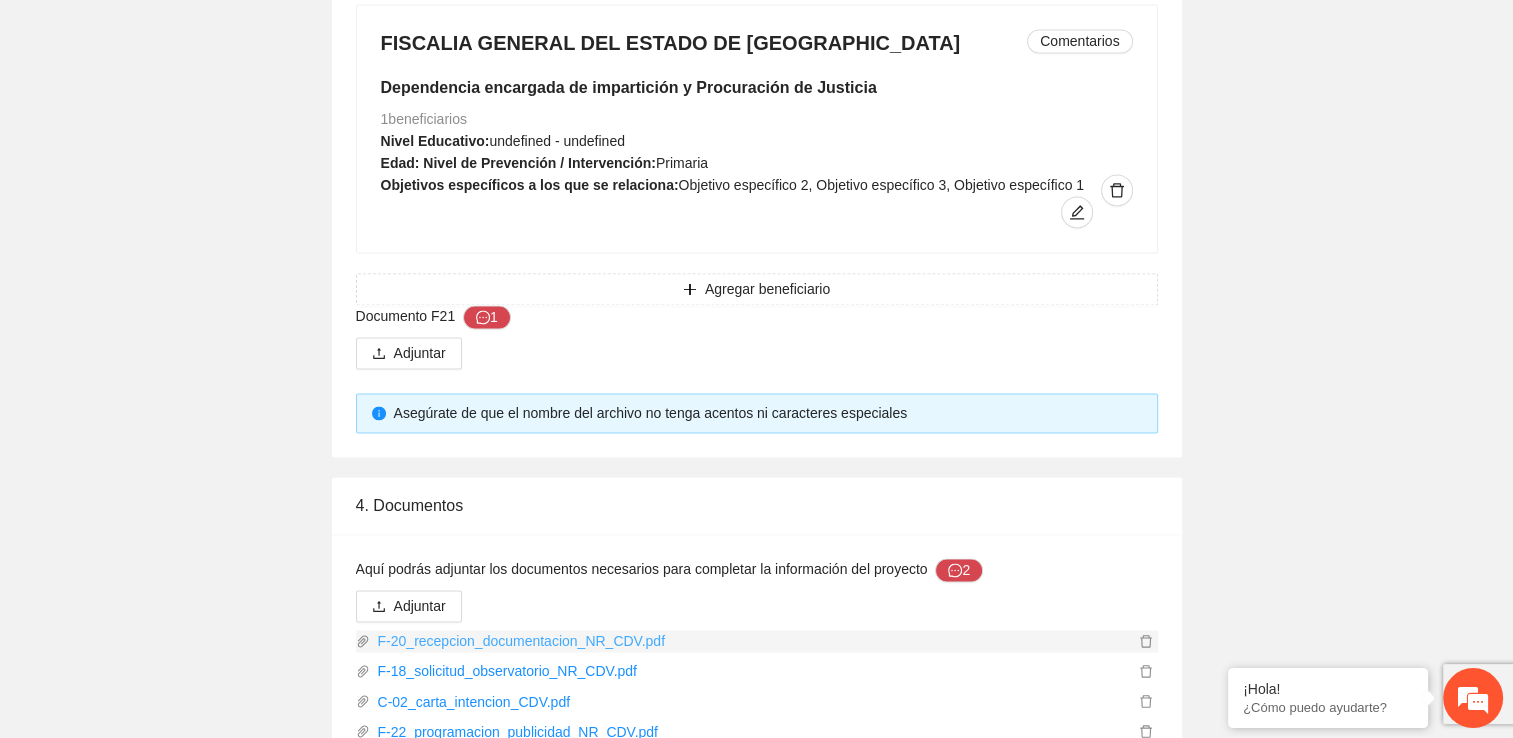scroll, scrollTop: 3200, scrollLeft: 0, axis: vertical 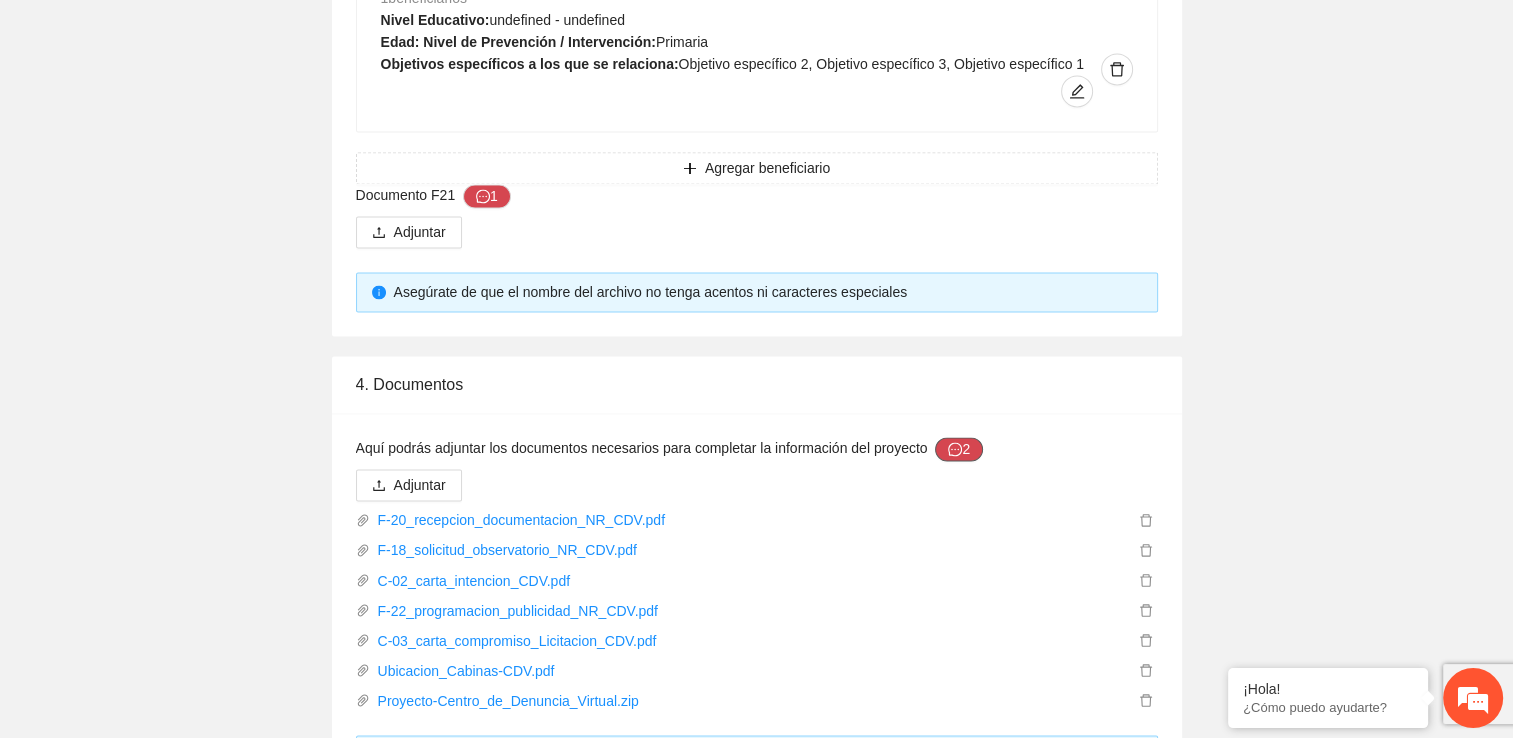 click on "2" at bounding box center [959, 449] 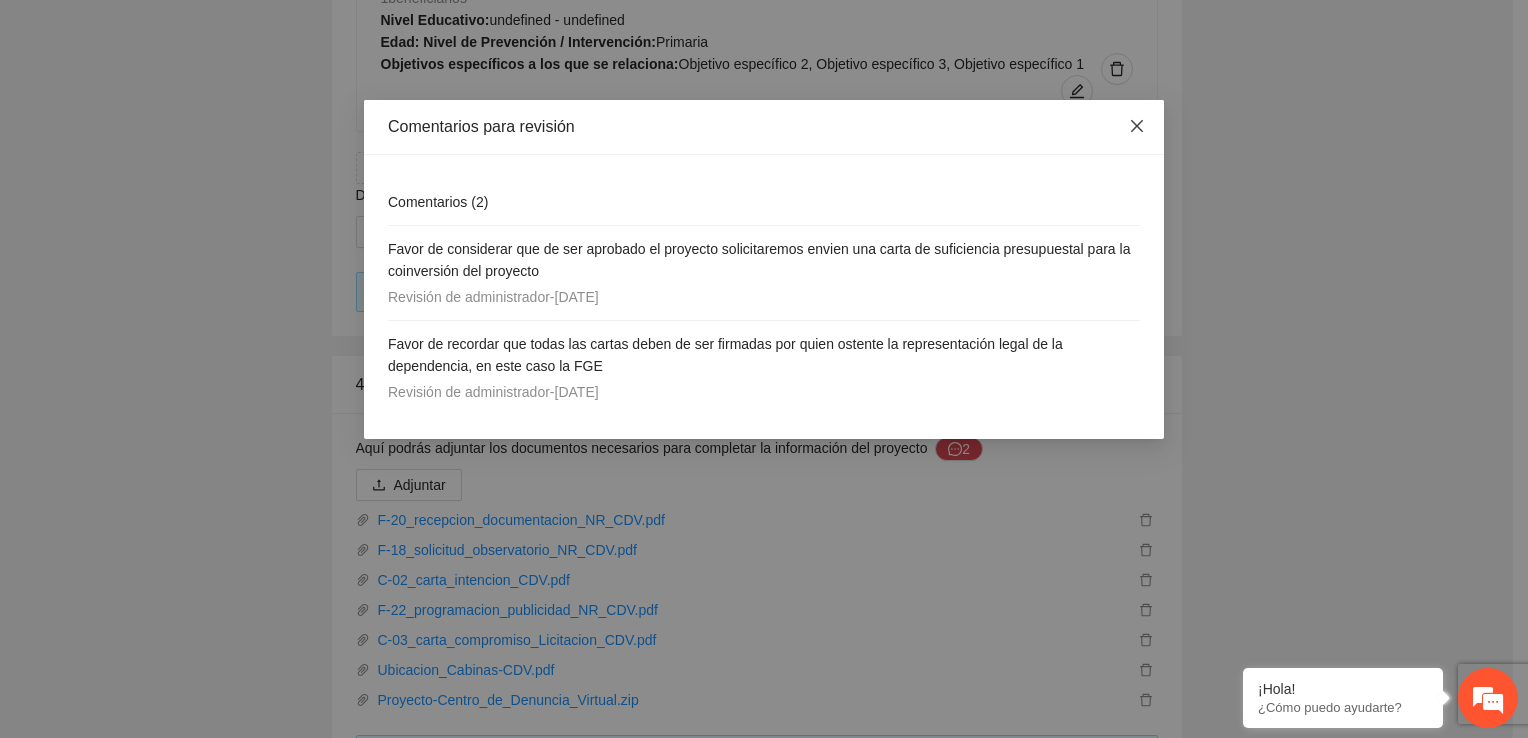 click 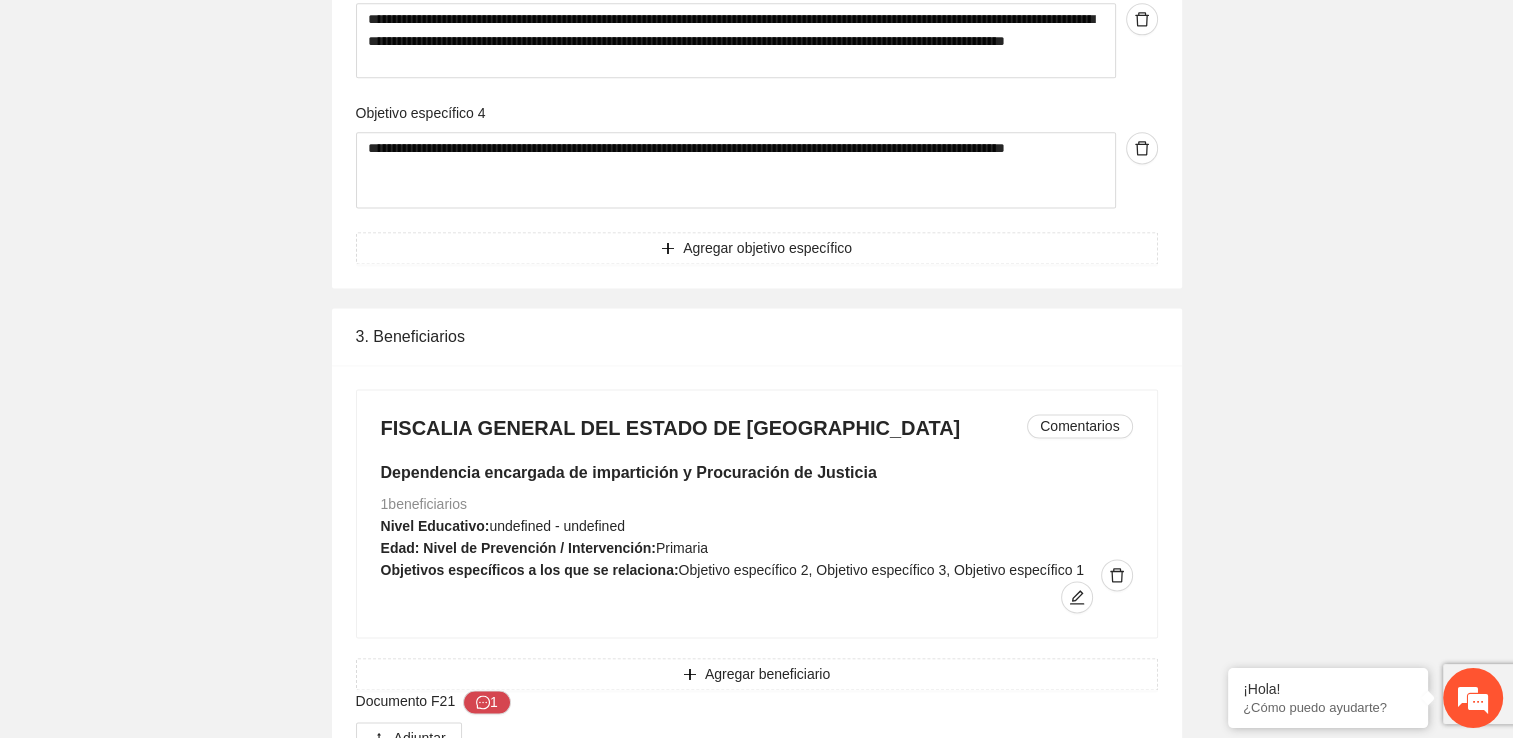 scroll, scrollTop: 2728, scrollLeft: 0, axis: vertical 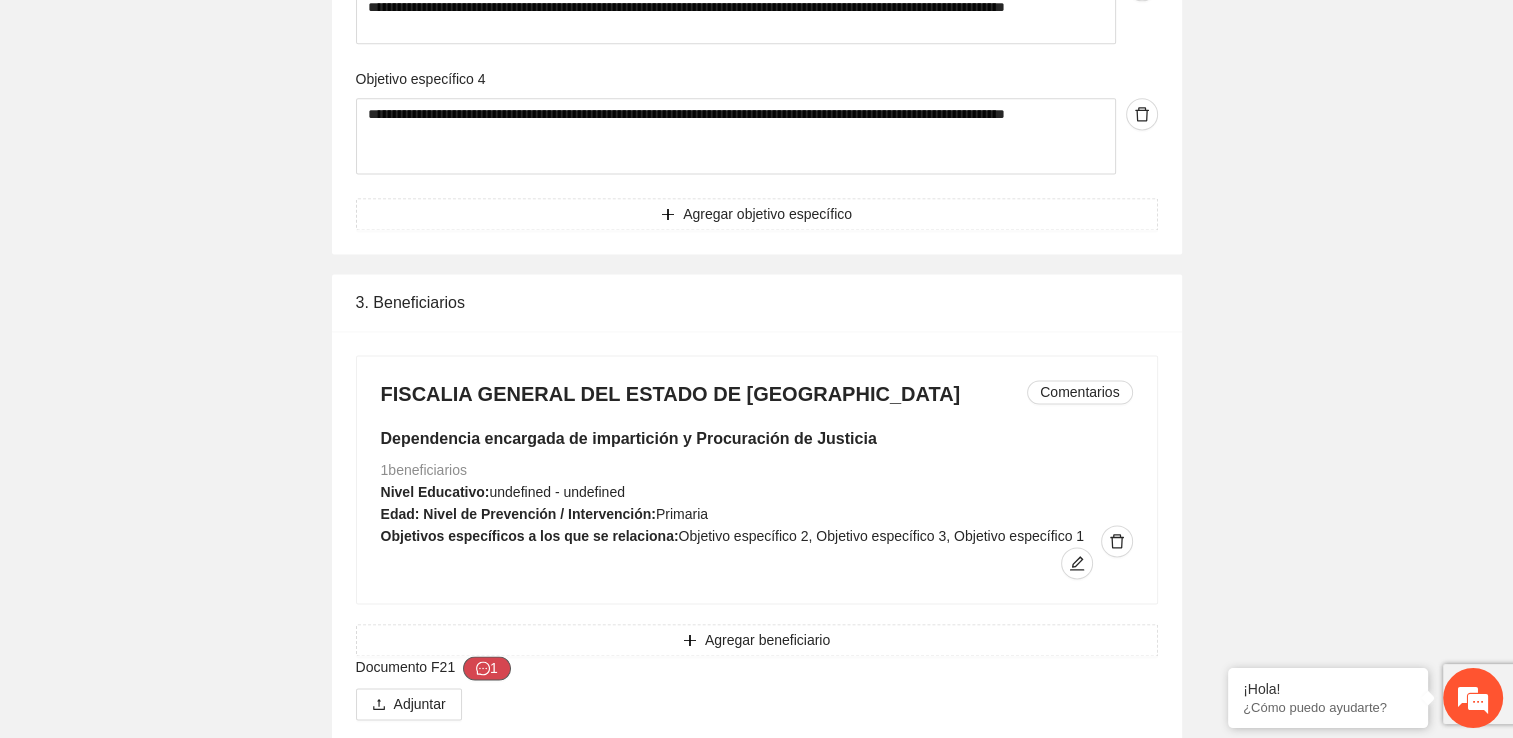 click on "1" at bounding box center [487, 668] 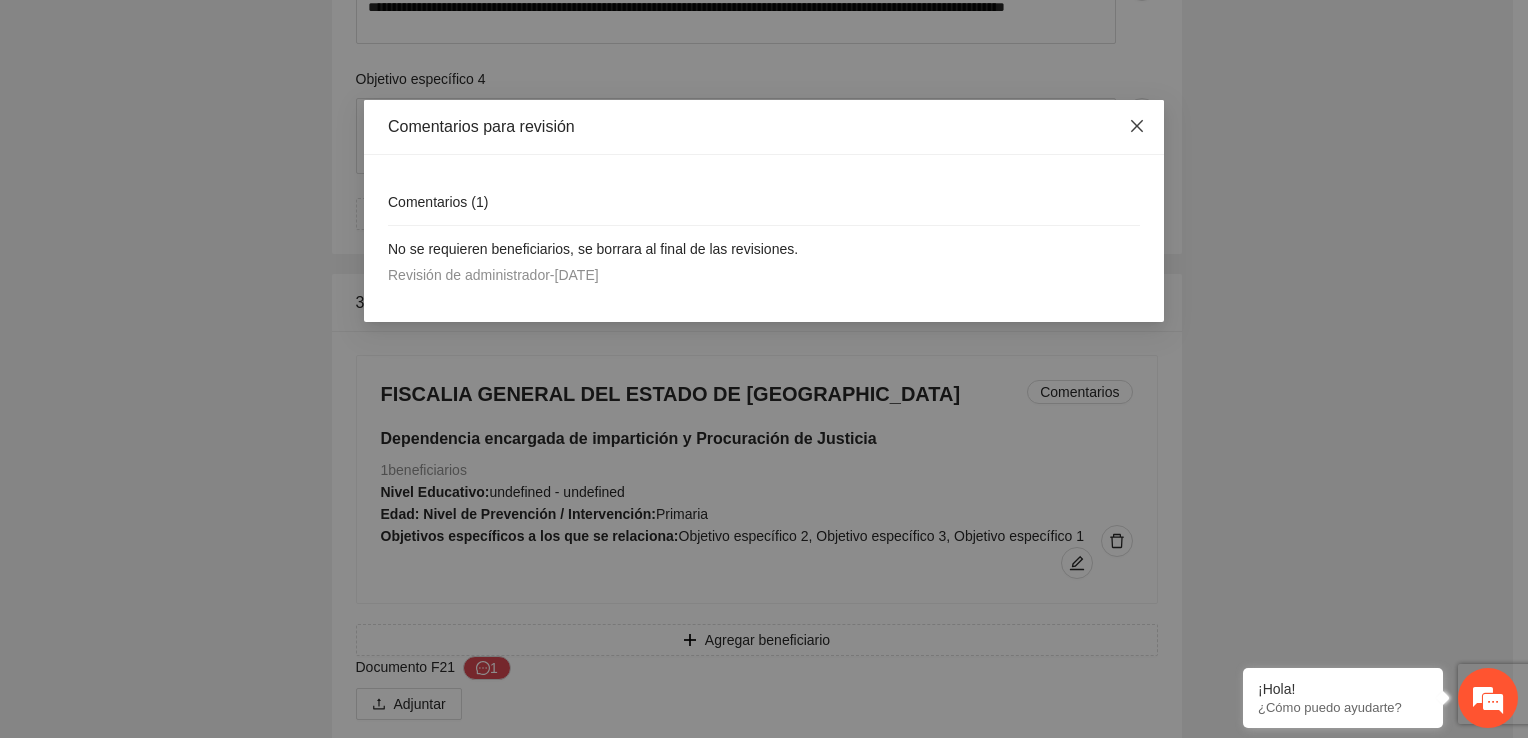 click 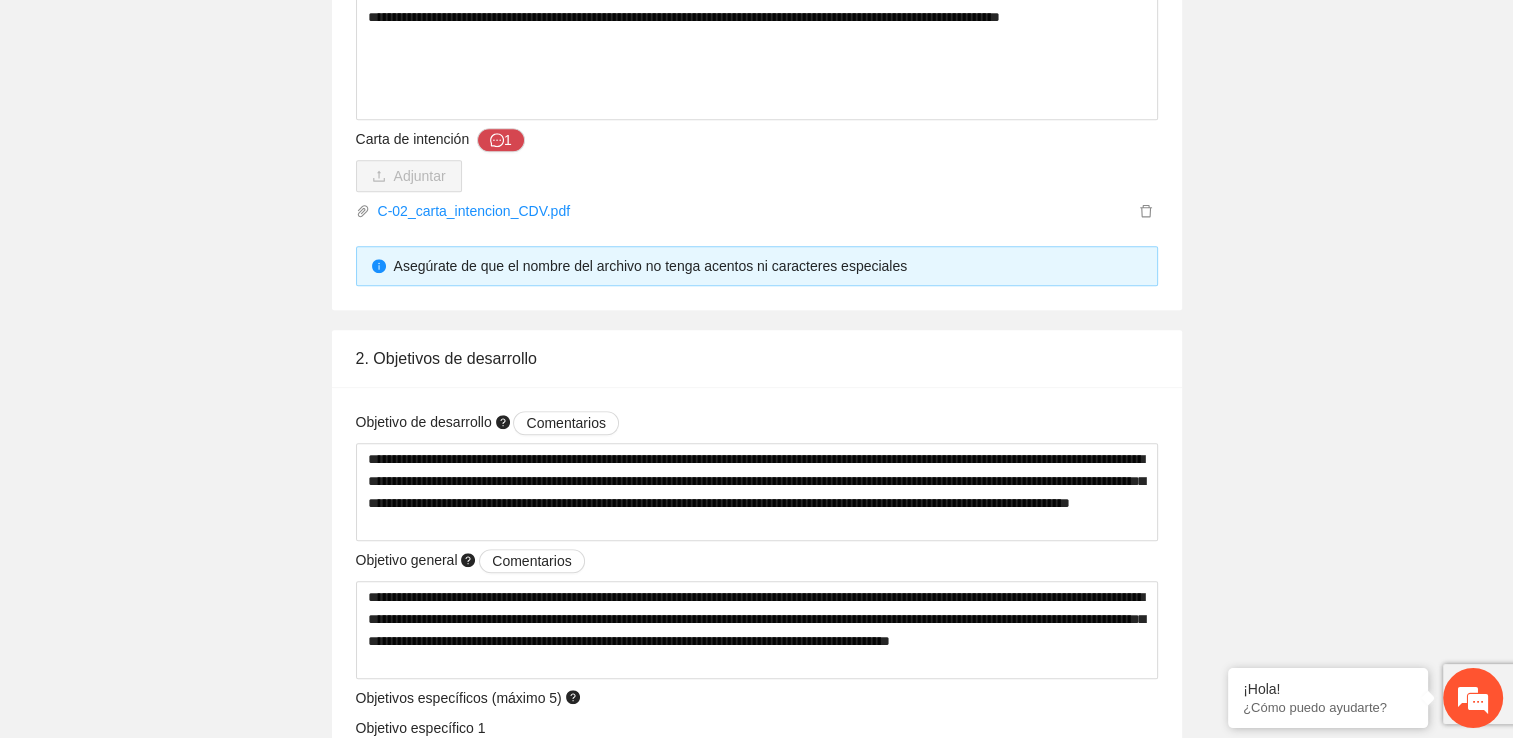 scroll, scrollTop: 1228, scrollLeft: 0, axis: vertical 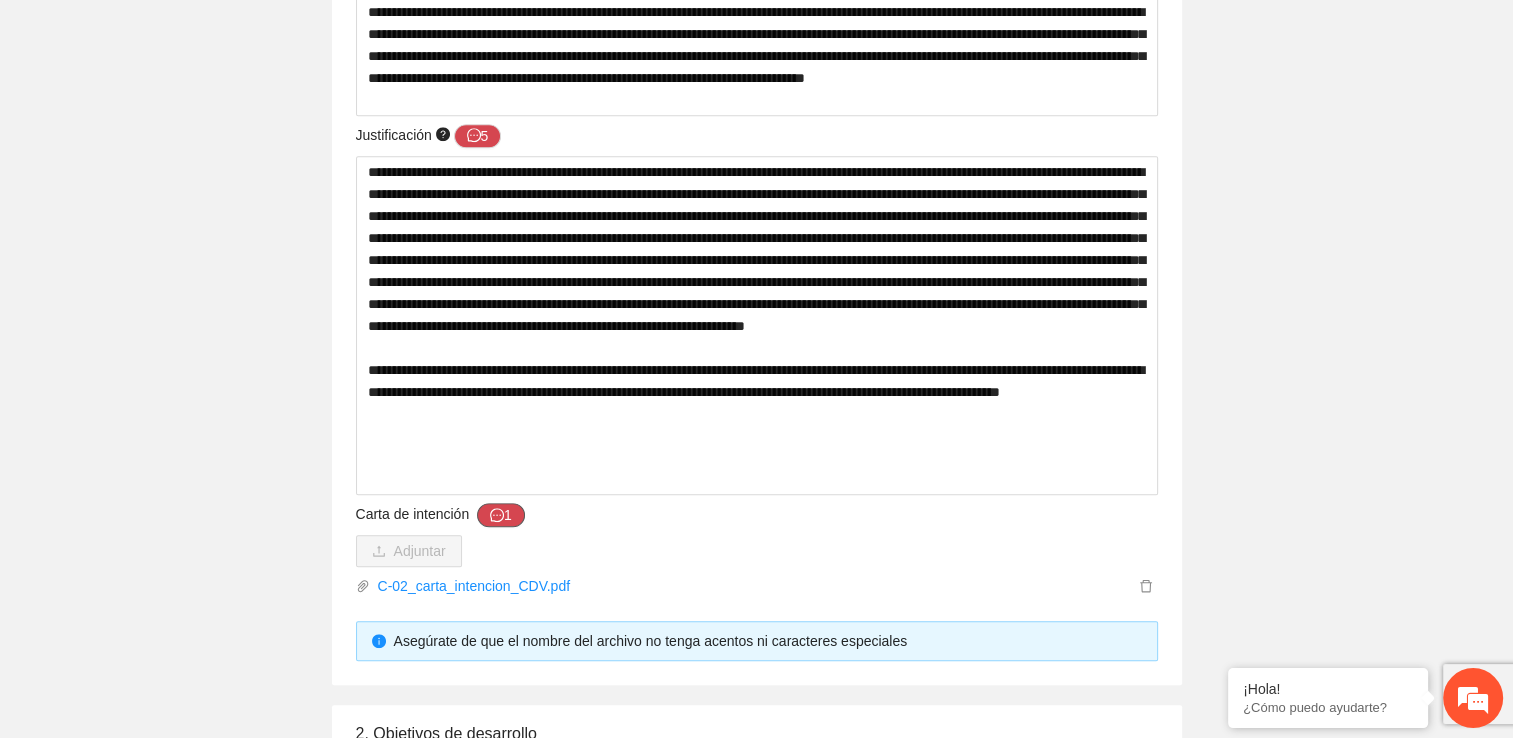 click 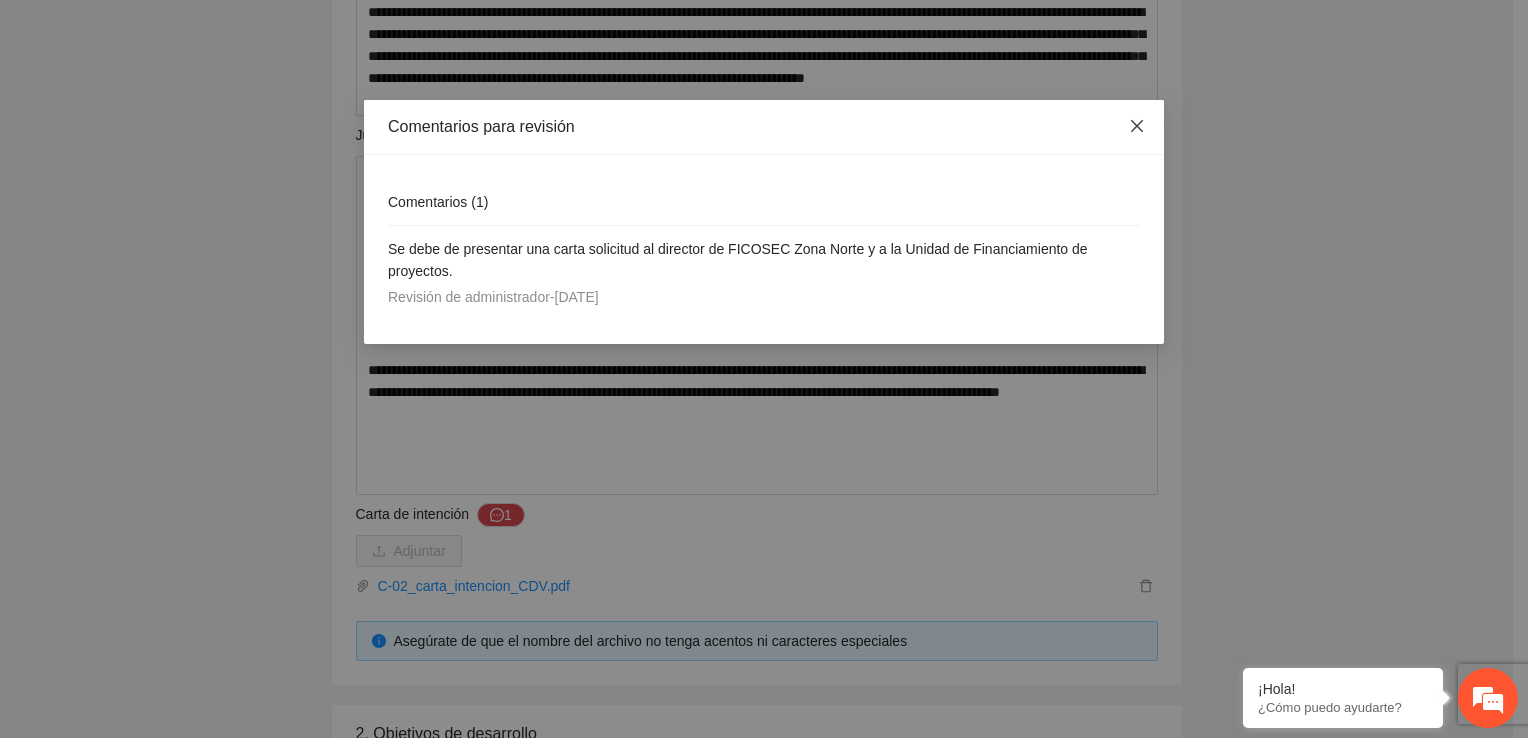 click 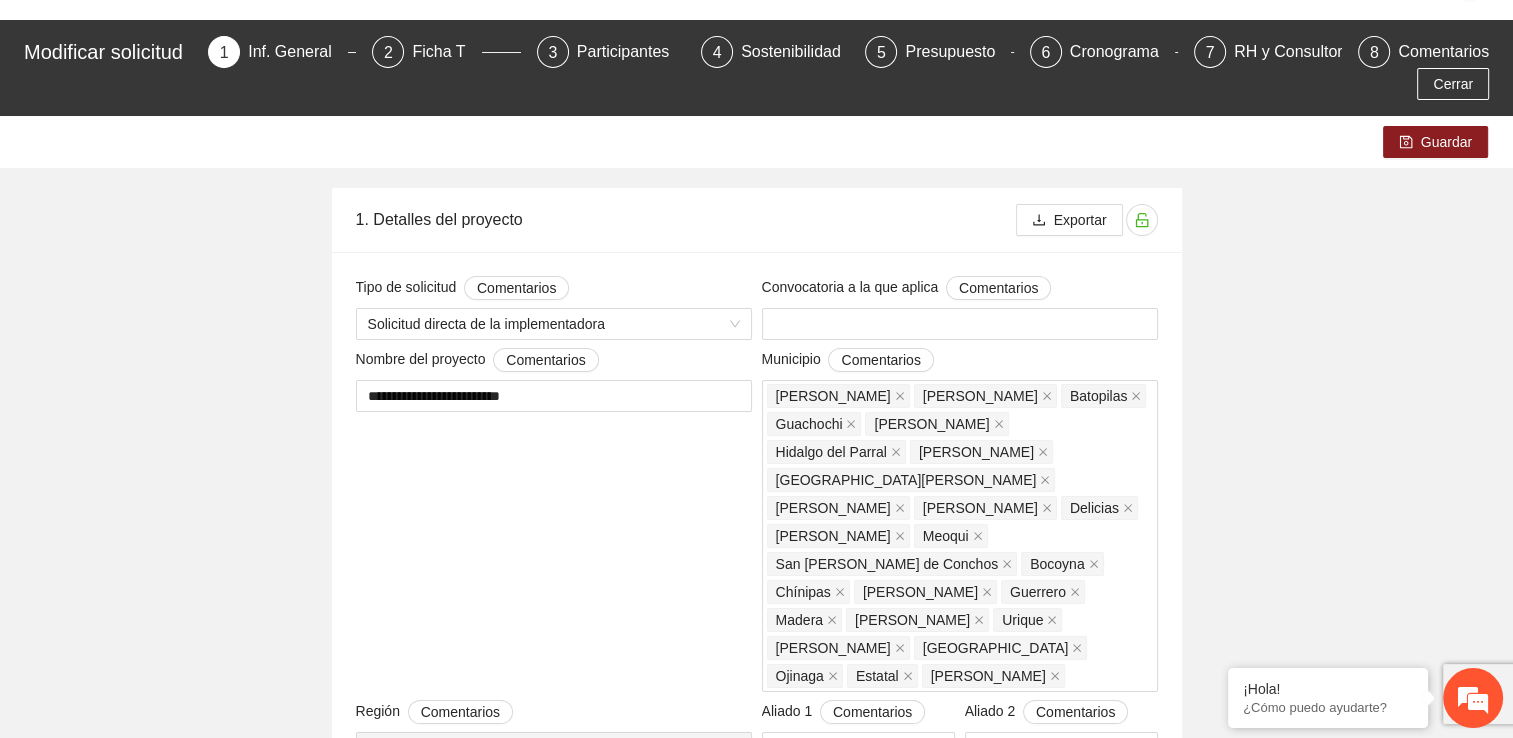 scroll, scrollTop: 0, scrollLeft: 0, axis: both 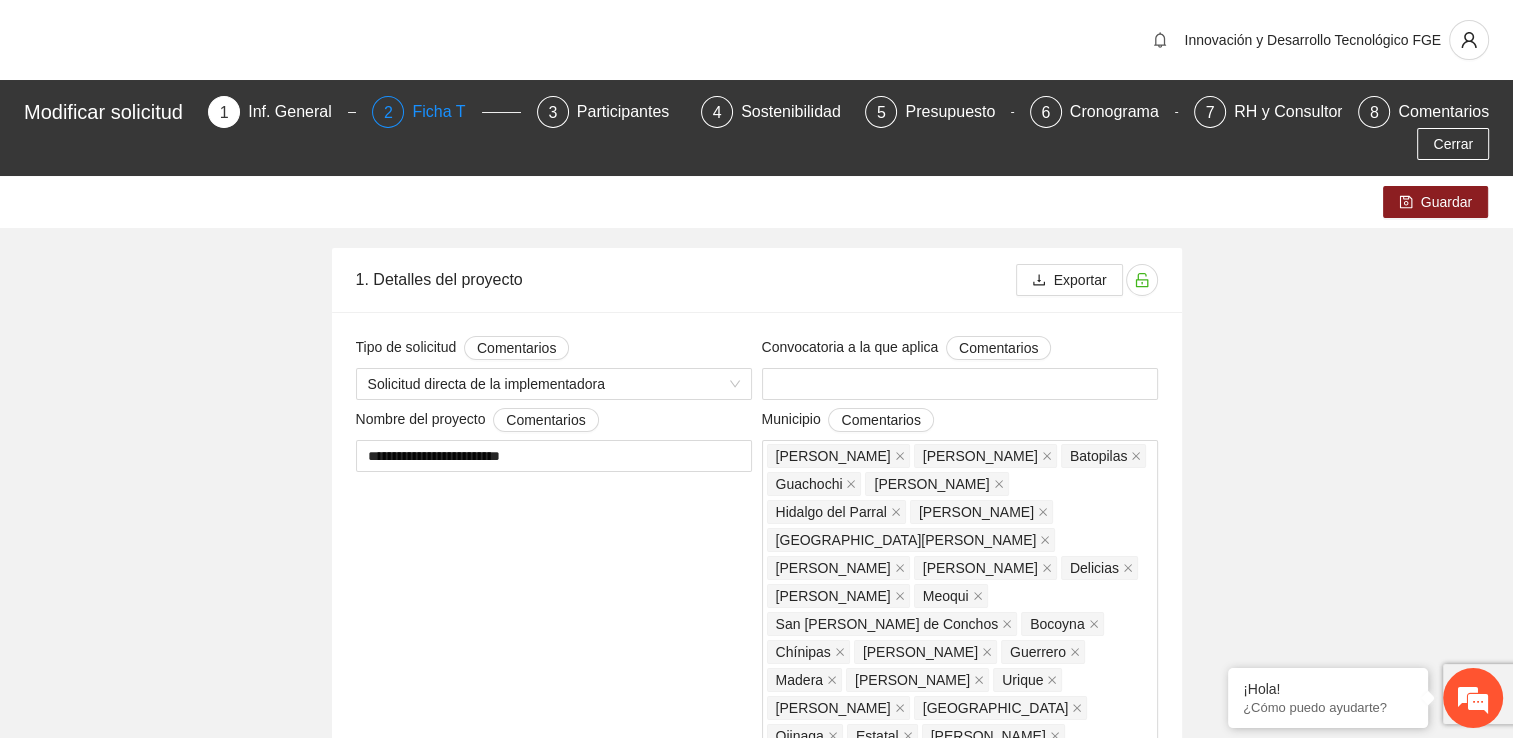 click on "Ficha T" at bounding box center [446, 112] 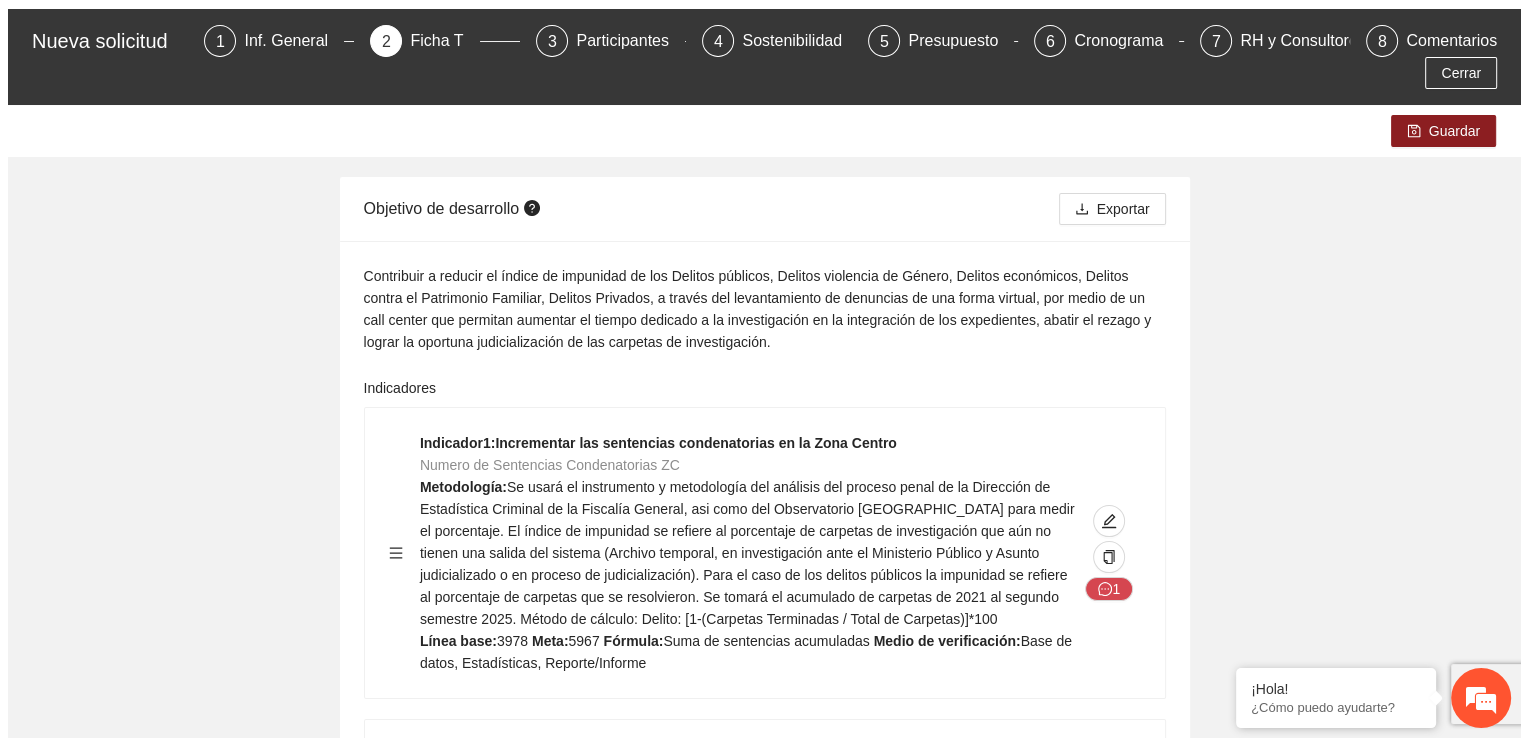 scroll, scrollTop: 200, scrollLeft: 0, axis: vertical 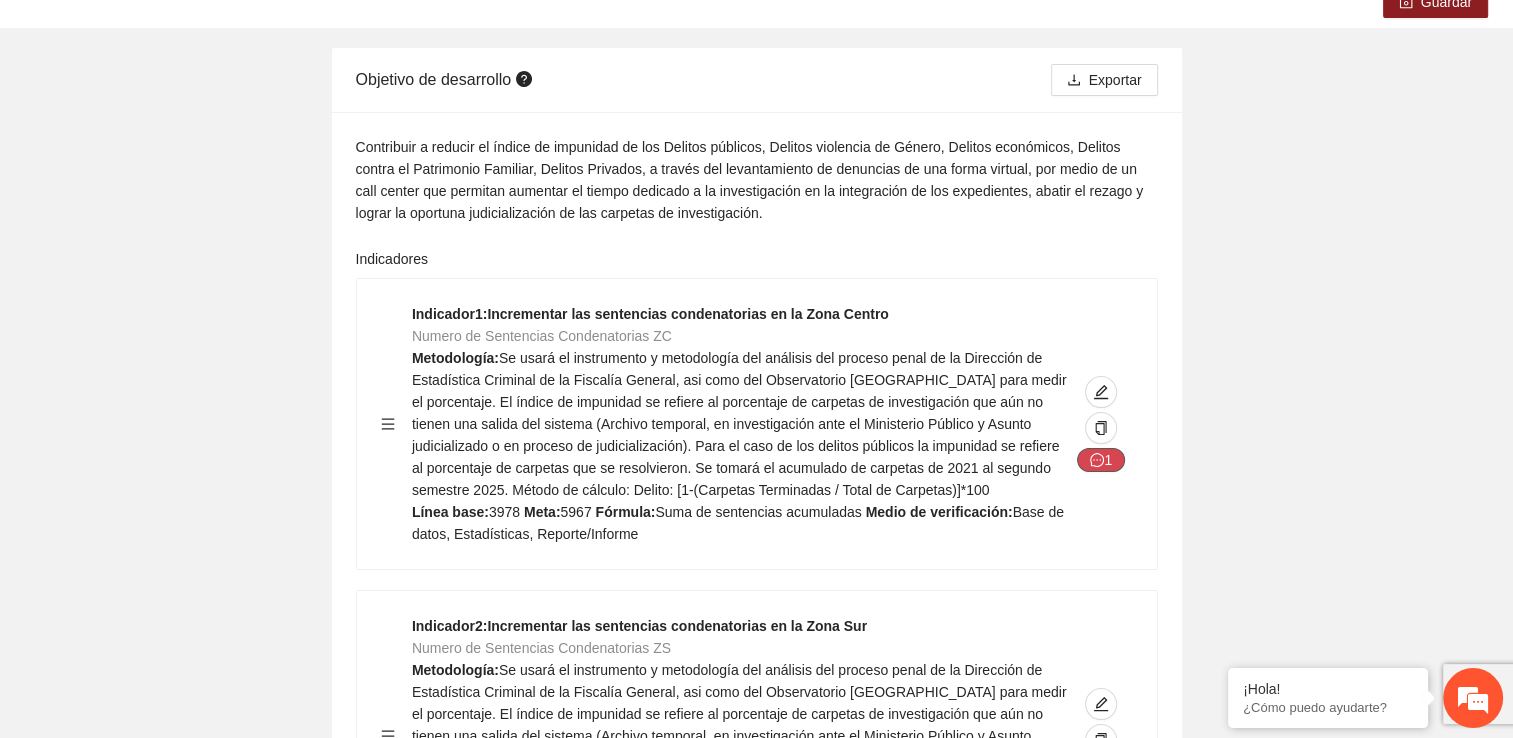 click 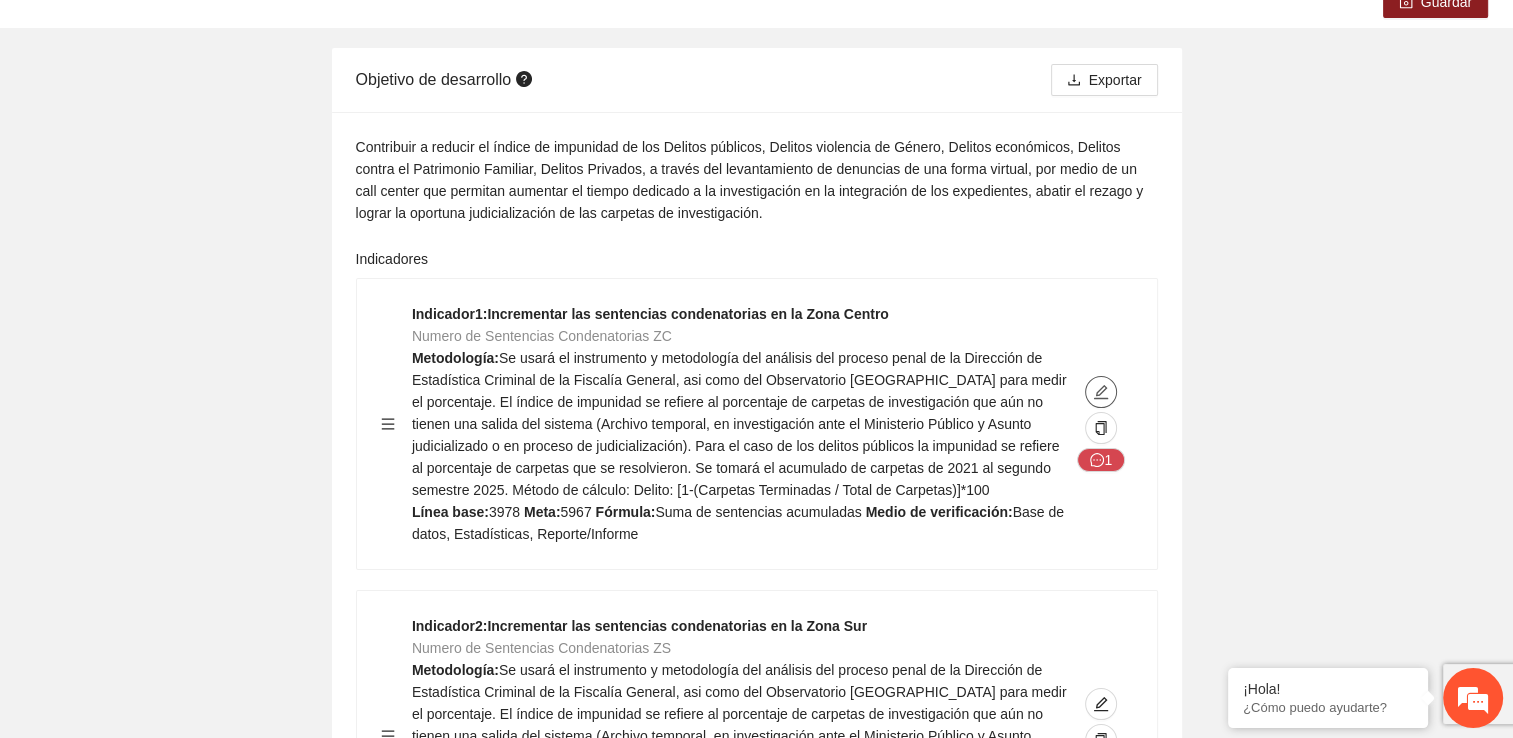 click 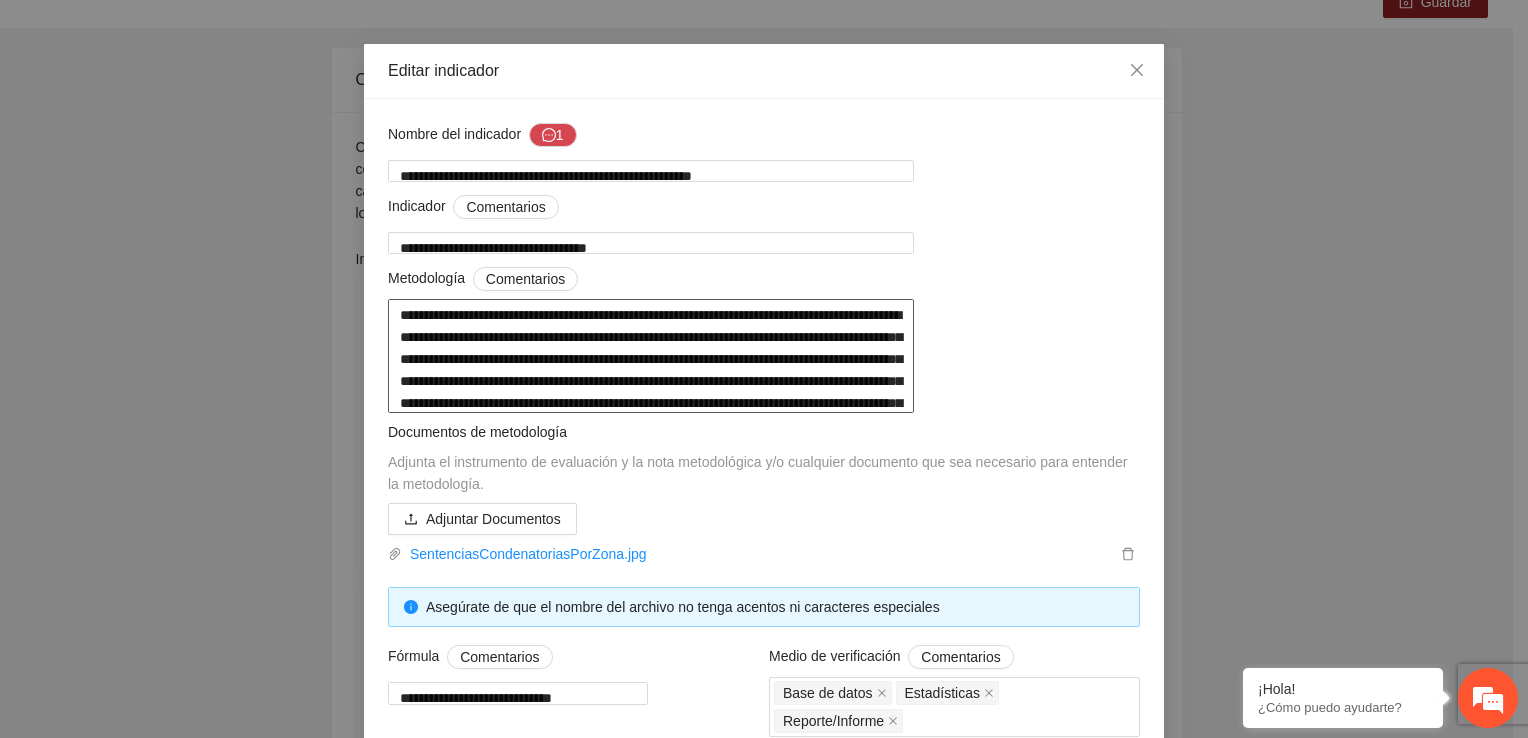 scroll, scrollTop: 20, scrollLeft: 0, axis: vertical 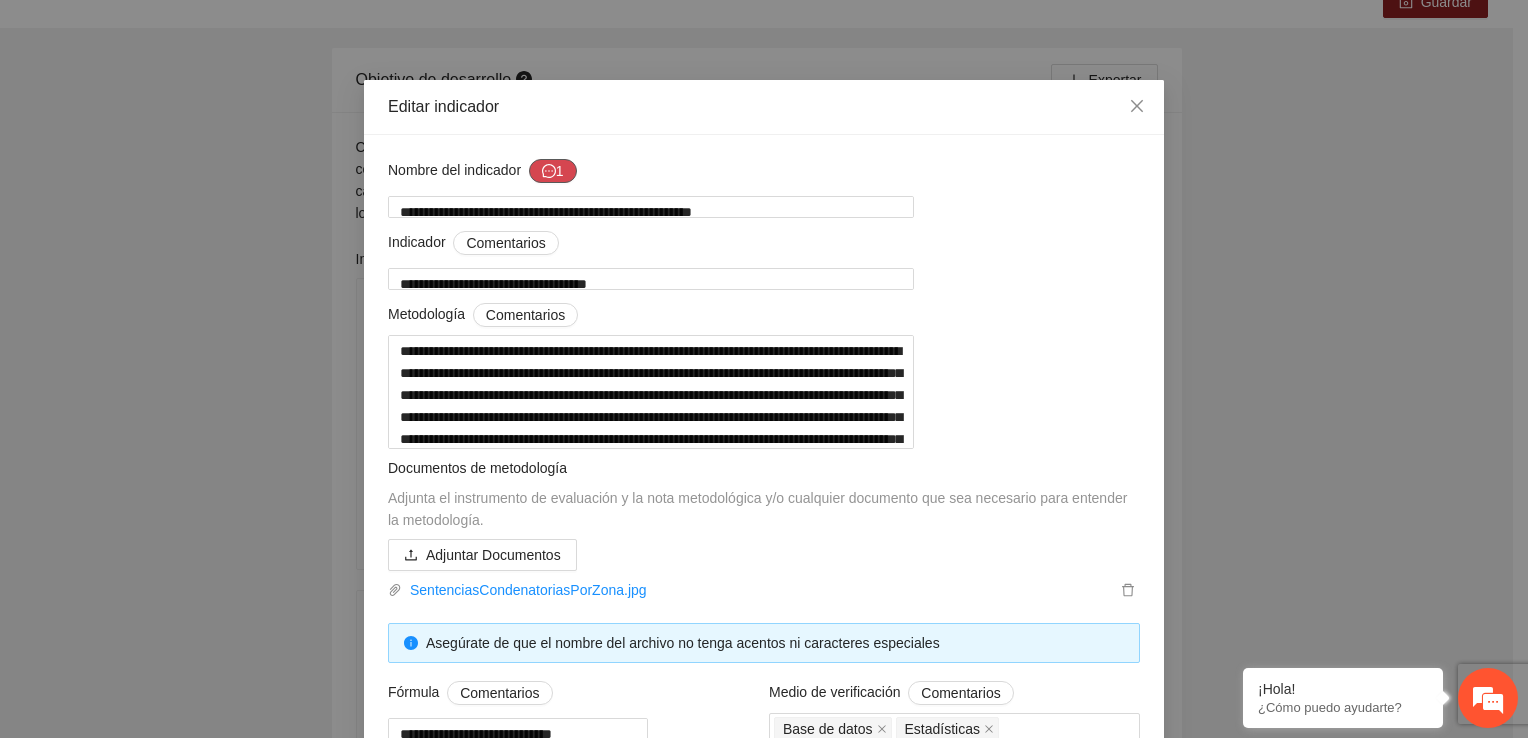 click 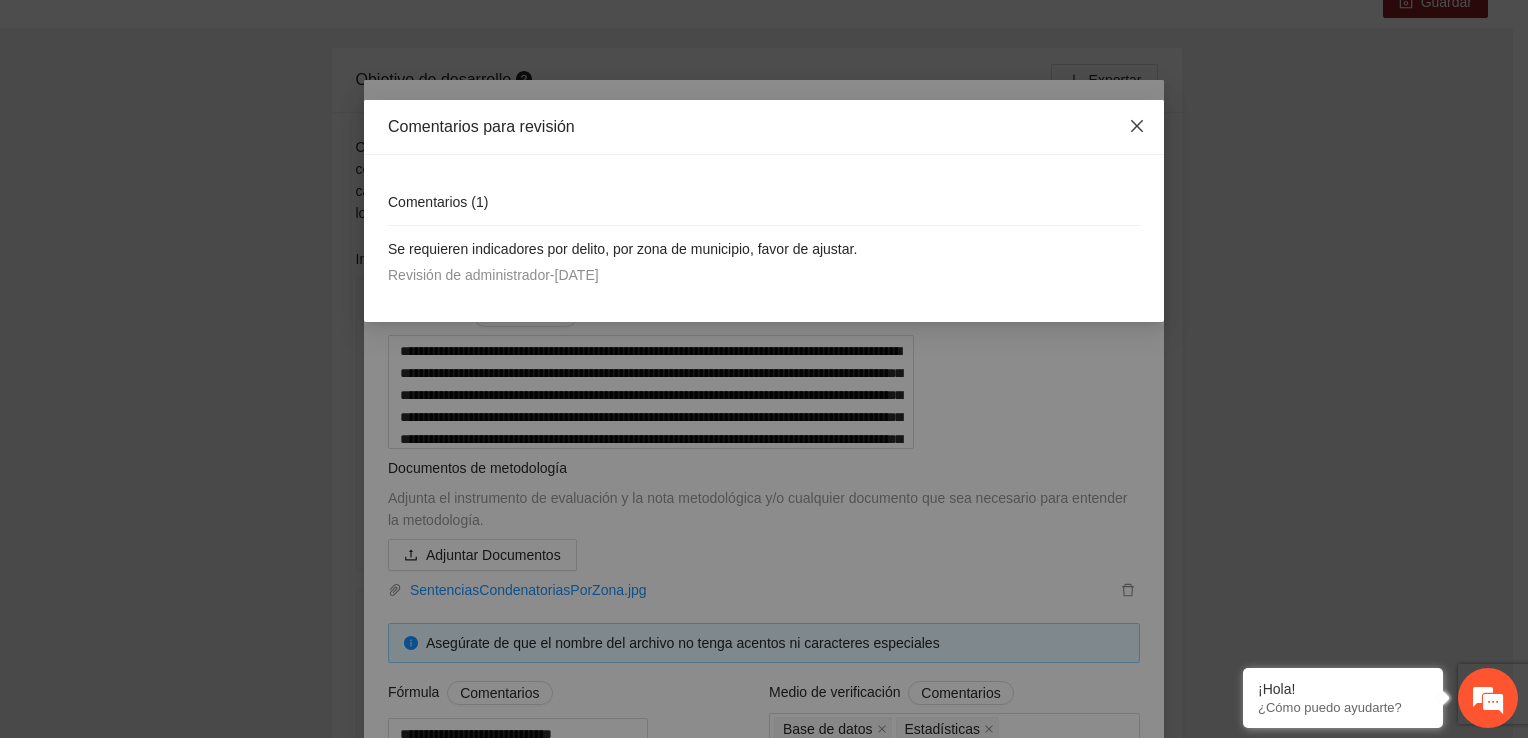 click at bounding box center [1137, 127] 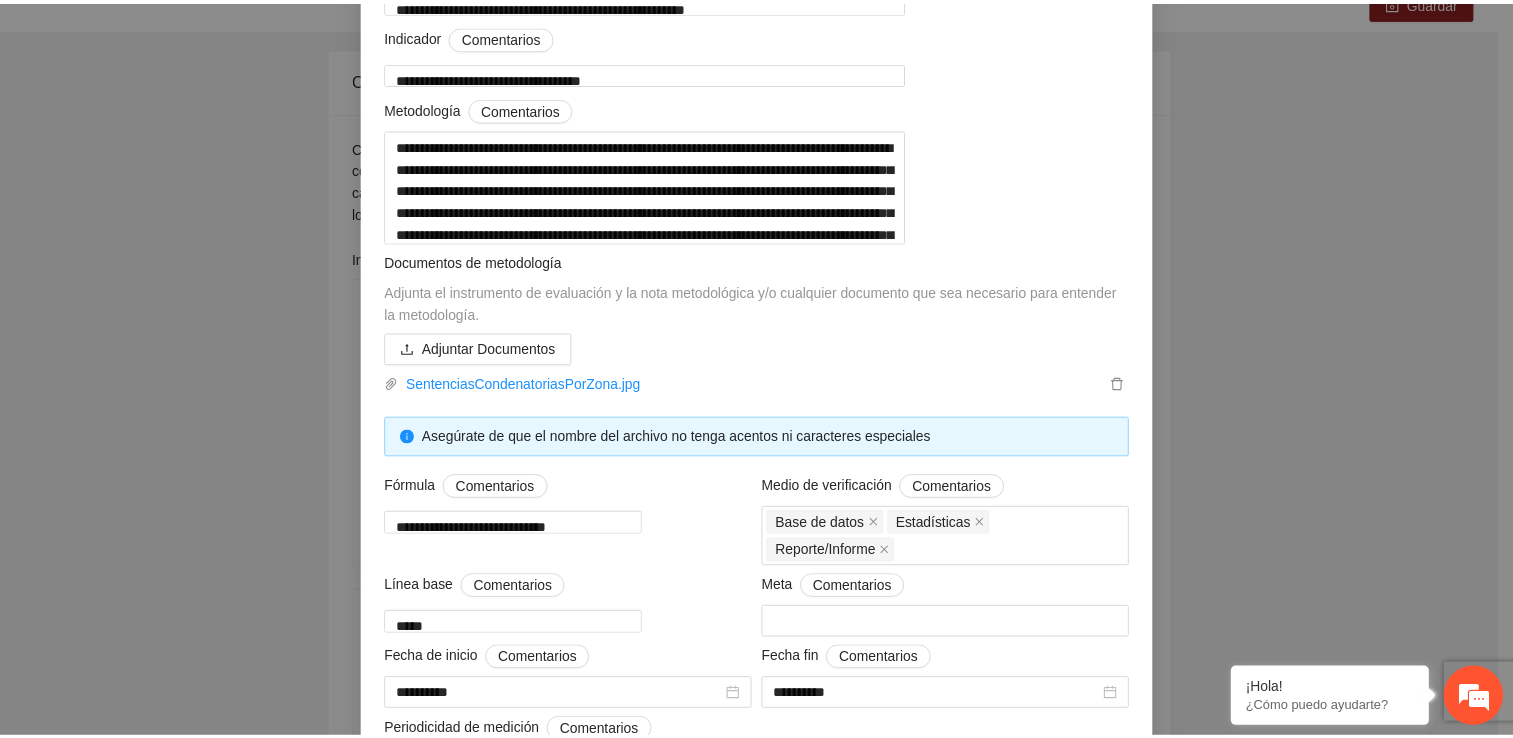 scroll, scrollTop: 0, scrollLeft: 0, axis: both 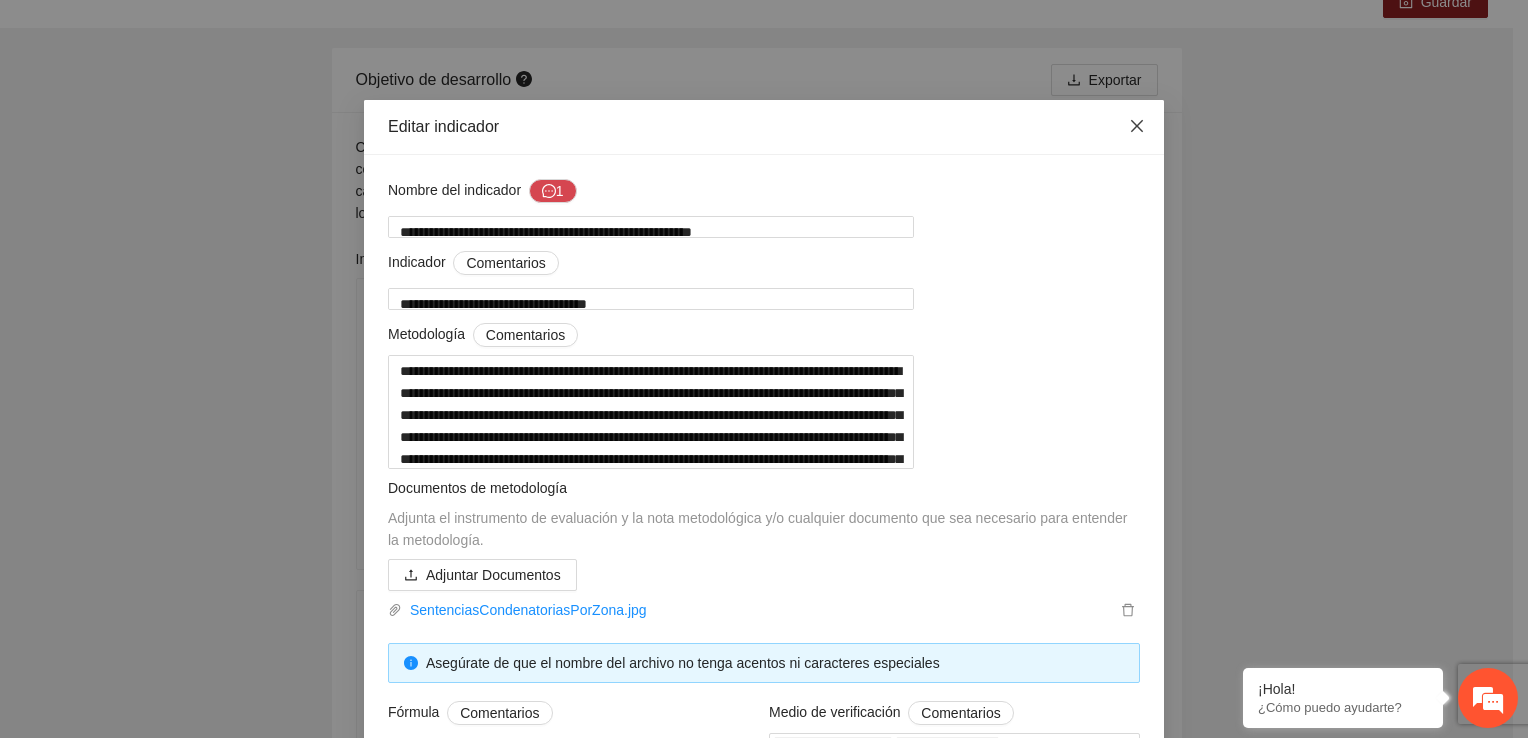 click 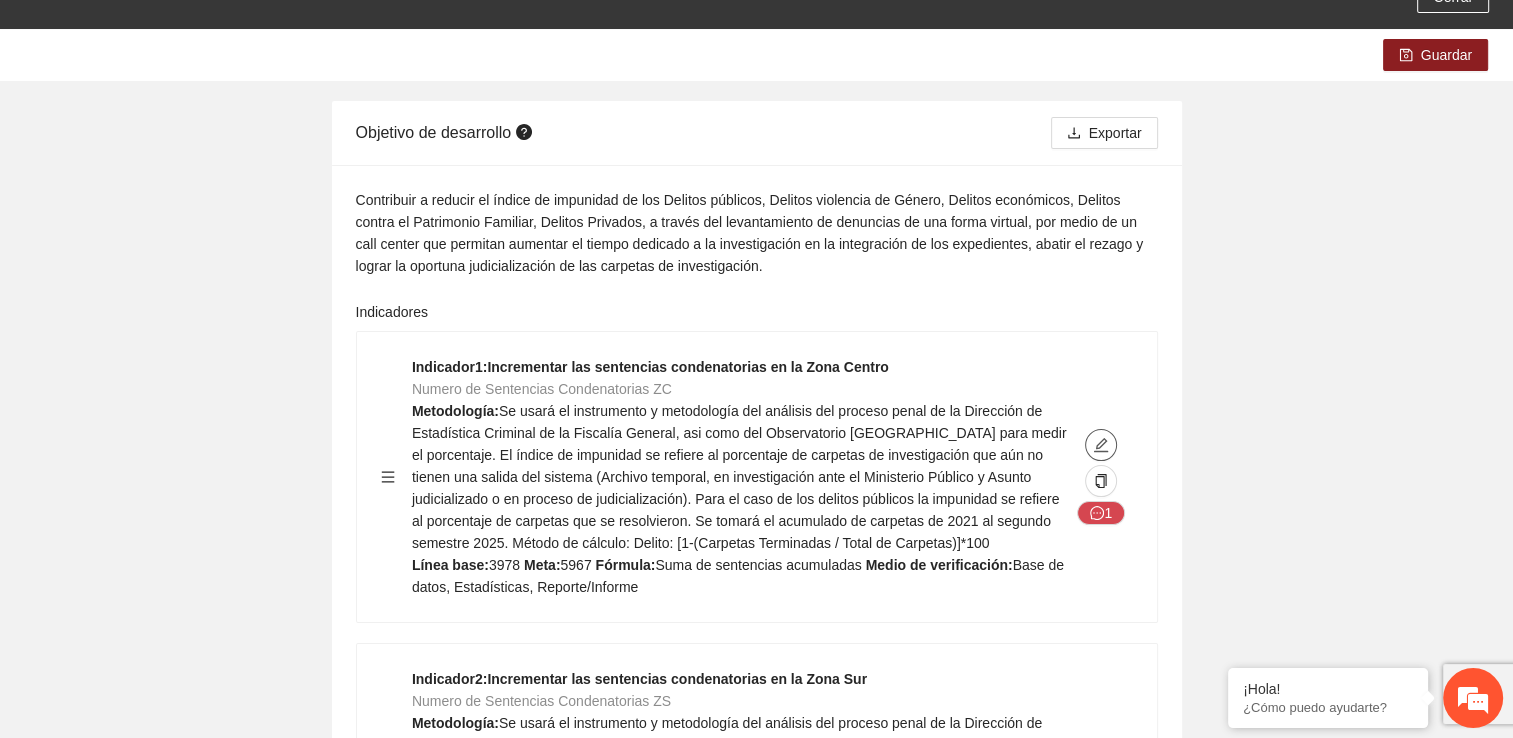 scroll, scrollTop: 0, scrollLeft: 0, axis: both 